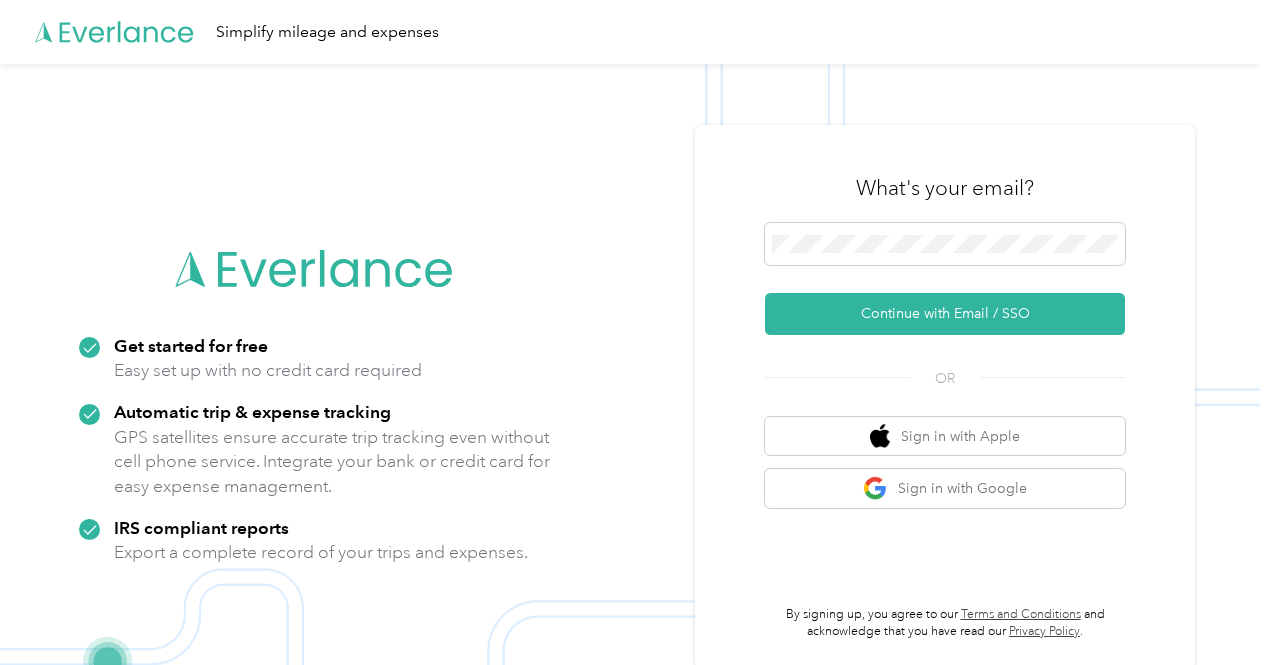 scroll, scrollTop: 0, scrollLeft: 0, axis: both 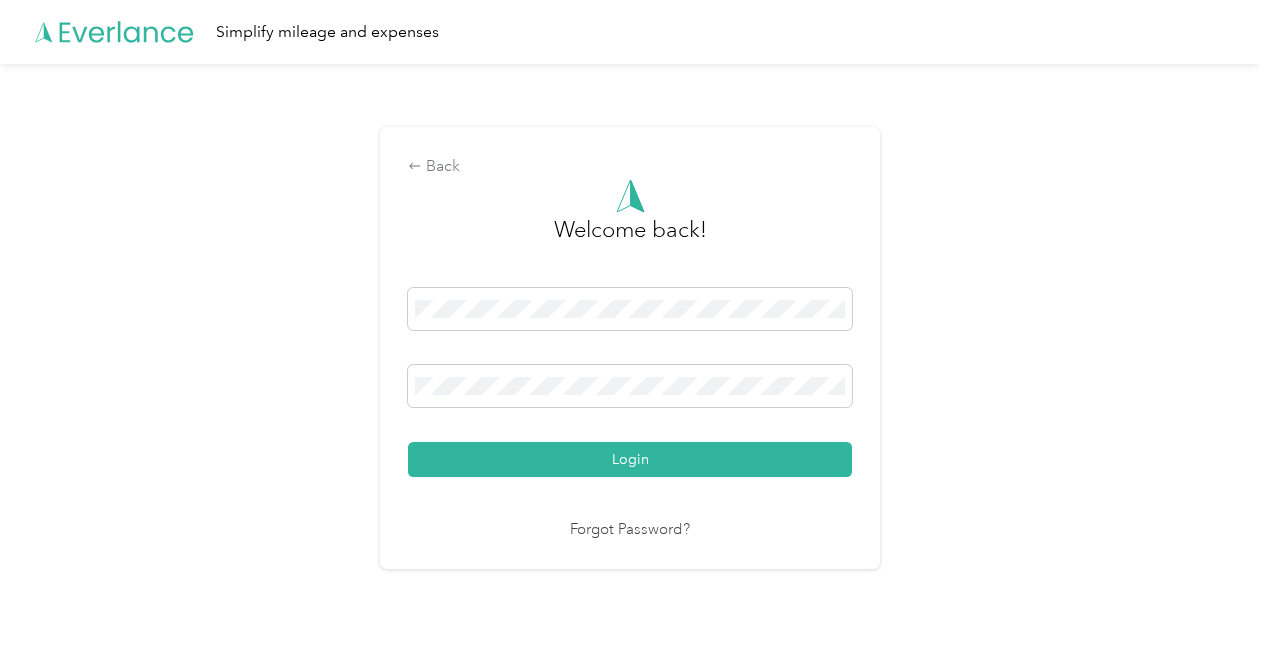 click on "Login" at bounding box center (630, 459) 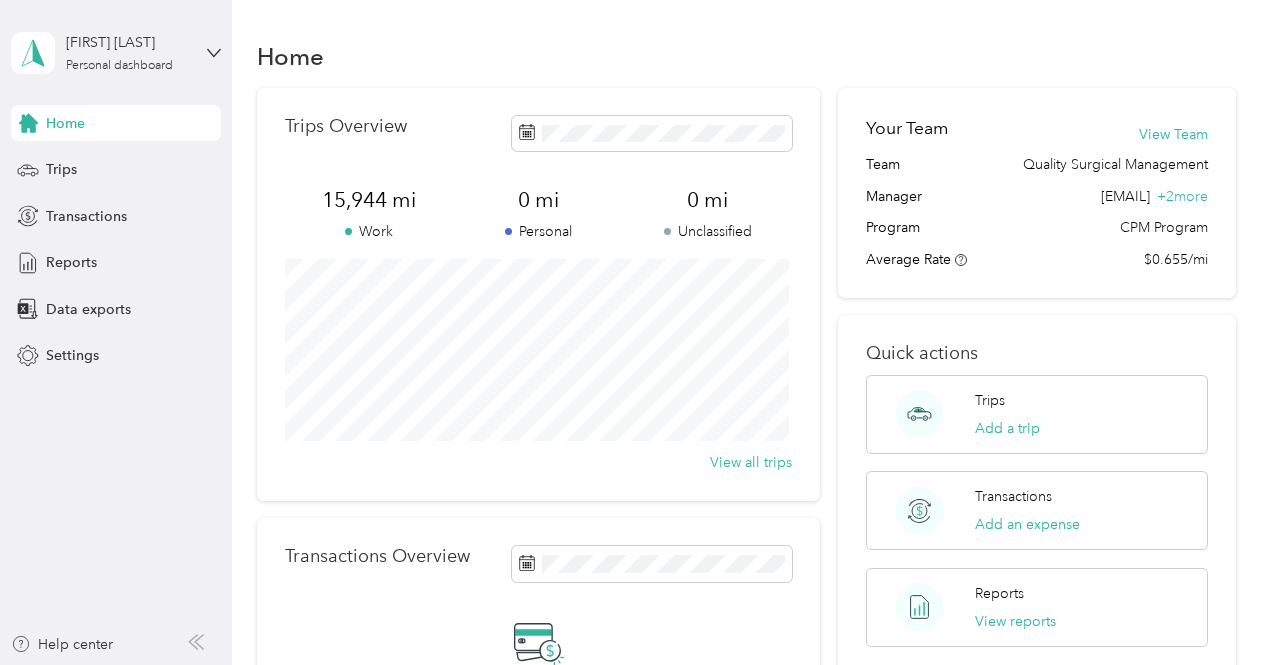 click on "Reports" at bounding box center [71, 262] 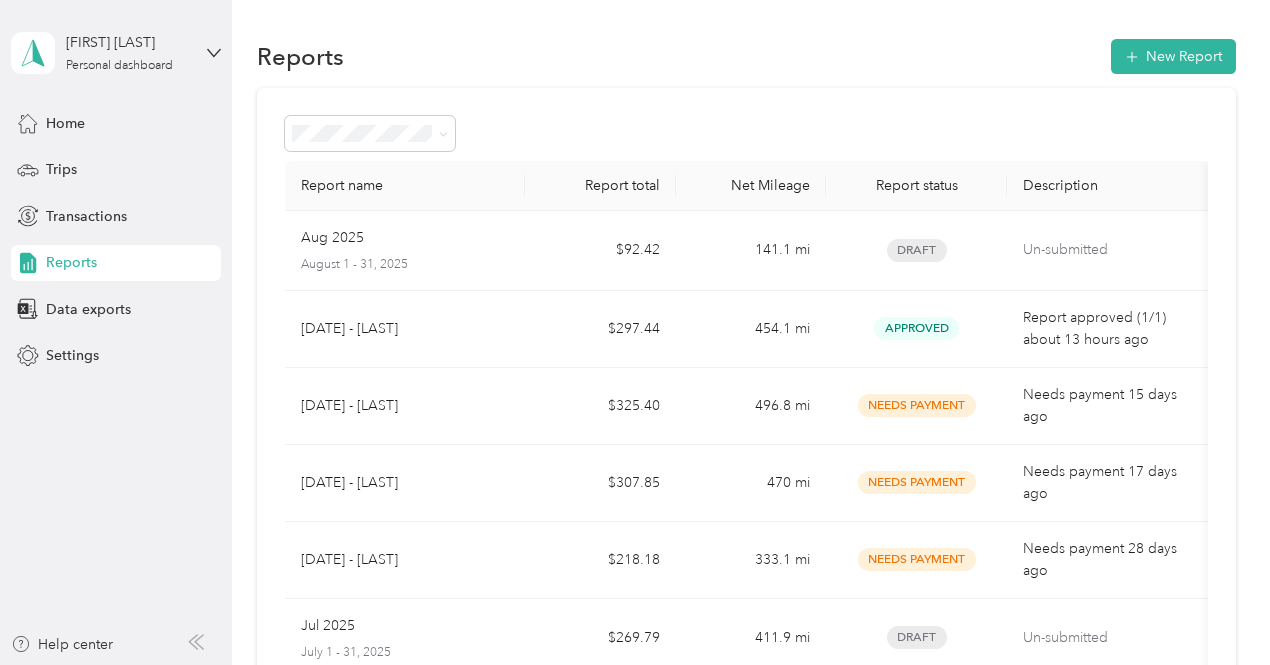 click on "New Report" at bounding box center [1173, 56] 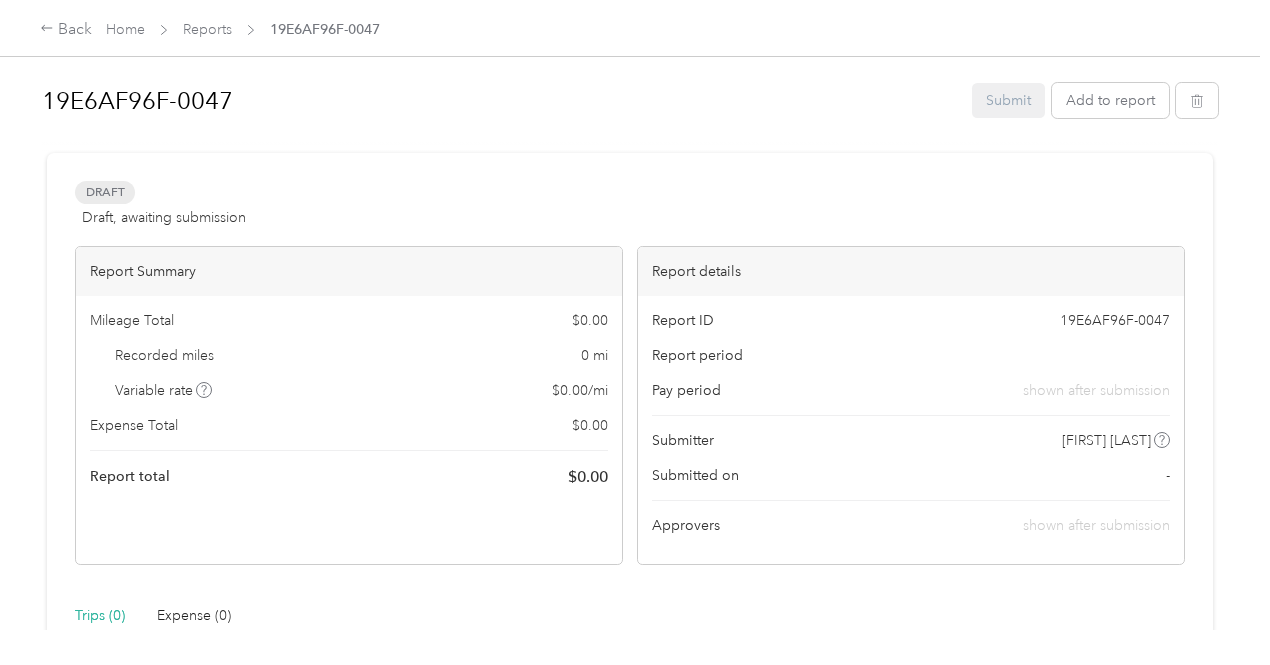 click on "Activity and Comments" at bounding box center [630, 1152] 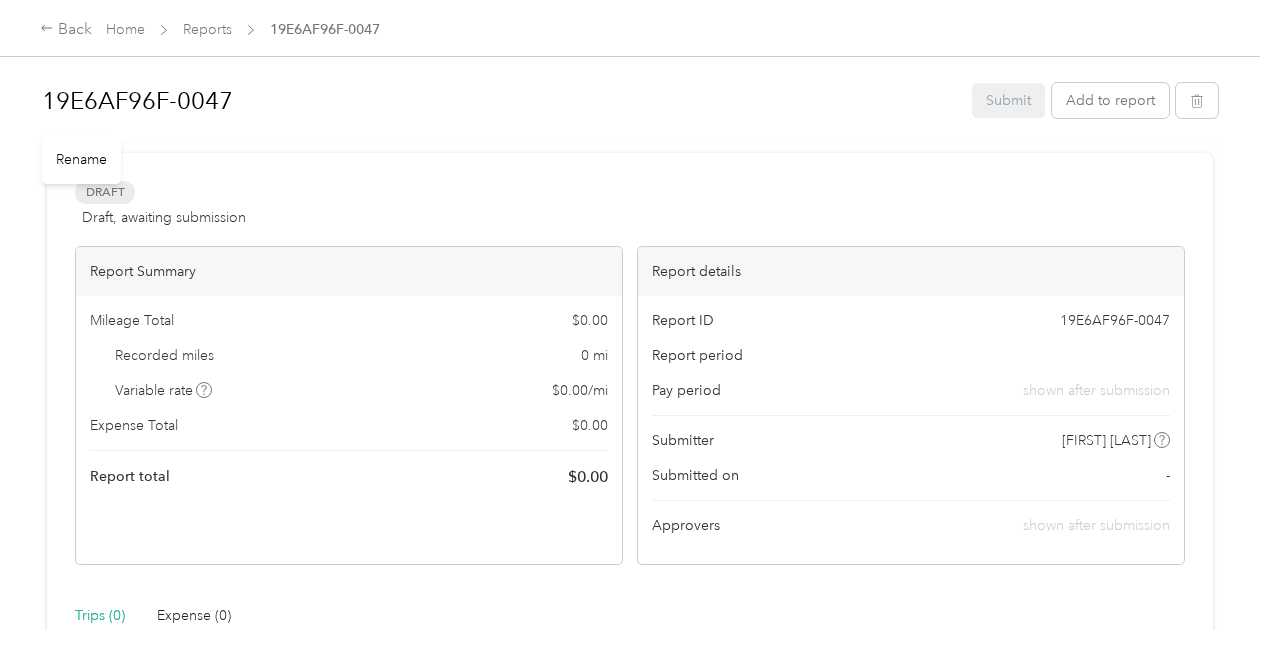click on "19E6AF96F-0047" at bounding box center (500, 101) 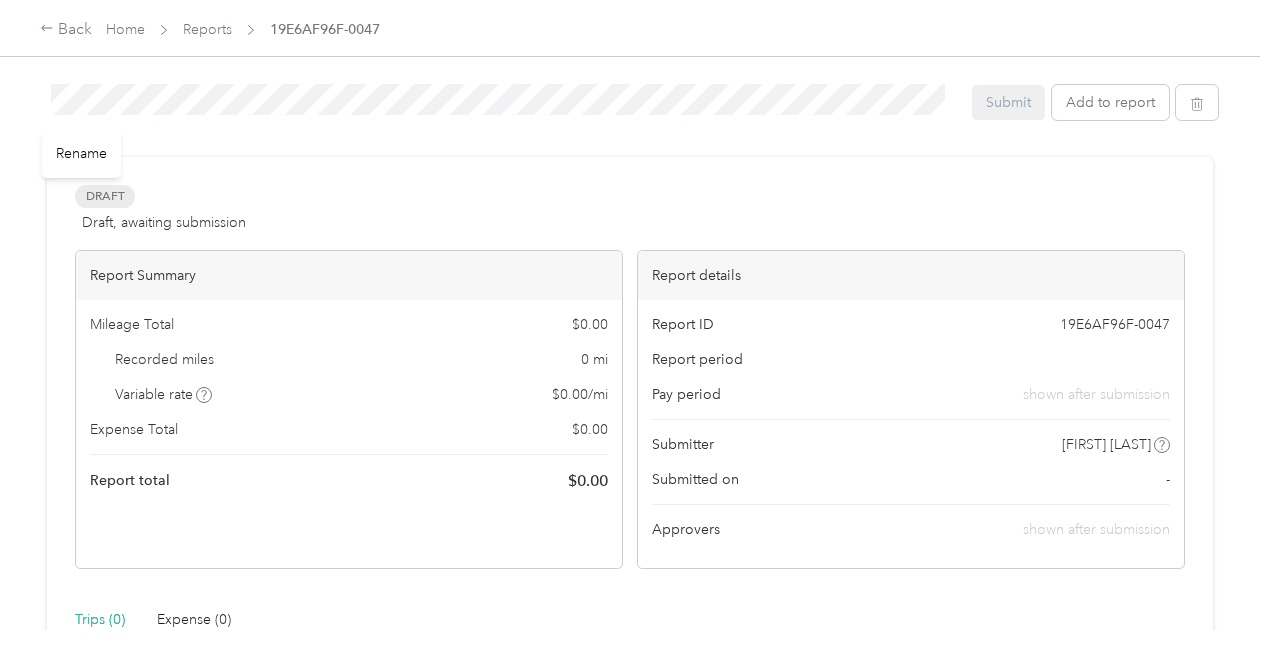 click on "[REPORT_ID] Submit Add to report Draft Draft, awaiting submission View  activity & comments Report Summary Mileage Total $ 0.00 Recorded miles 0   mi Variable rate   $ 0.00 / mi Expense Total $ 0.00 Report total $ 0.00 Report details Report ID [REPORT_ID] Report period Pay period shown after submission Submitter [FIRST] [LAST] Submitted on - Approvers shown after submission Trips (0) Expense (0) There are no trips in this report. New trip Add trips Activity and Comments" at bounding box center [630, 315] 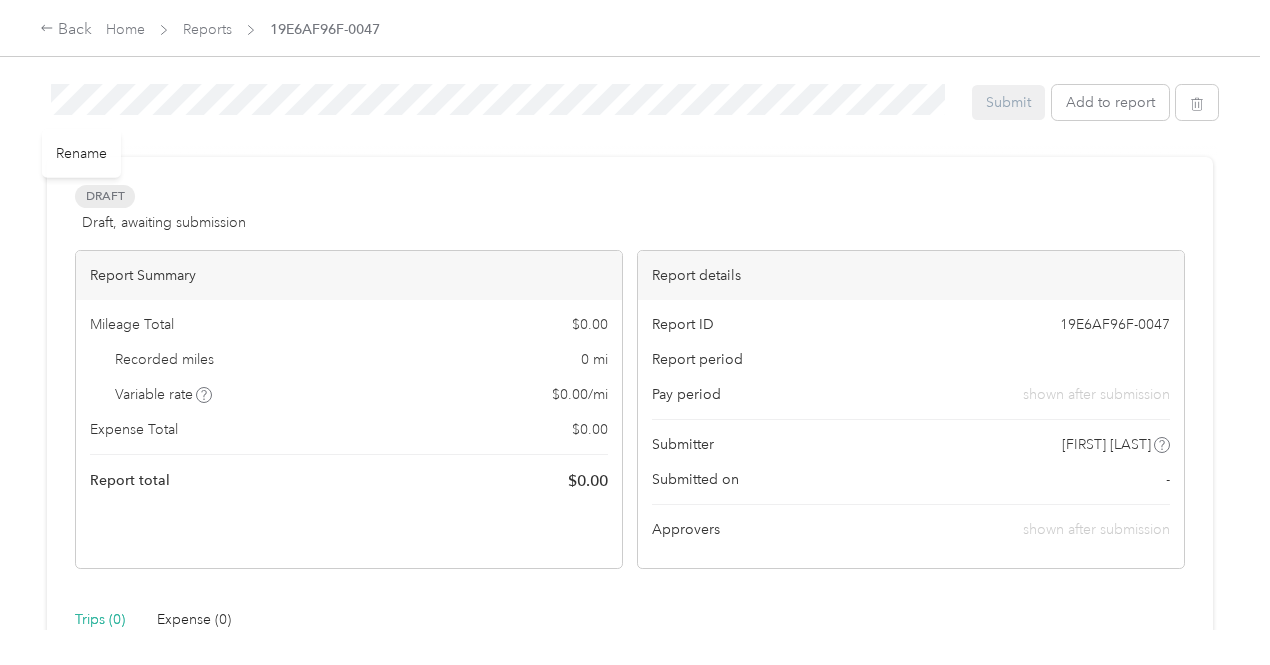 click at bounding box center [630, 148] 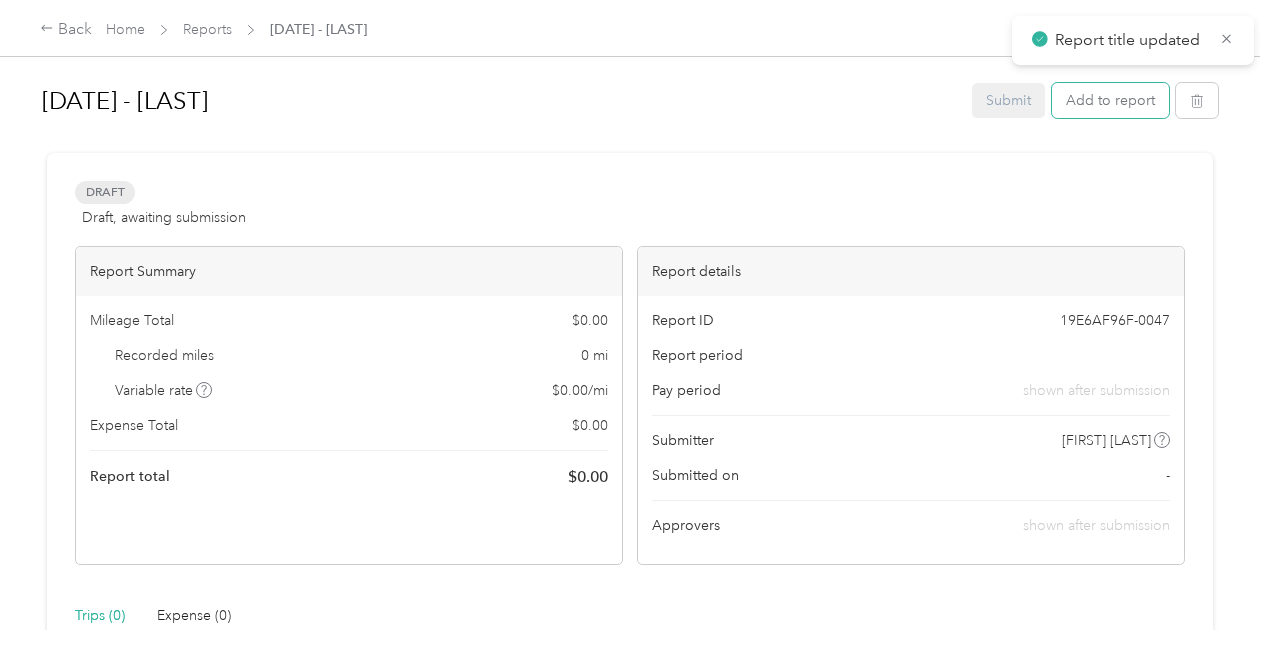 click on "Add to report" at bounding box center [1110, 100] 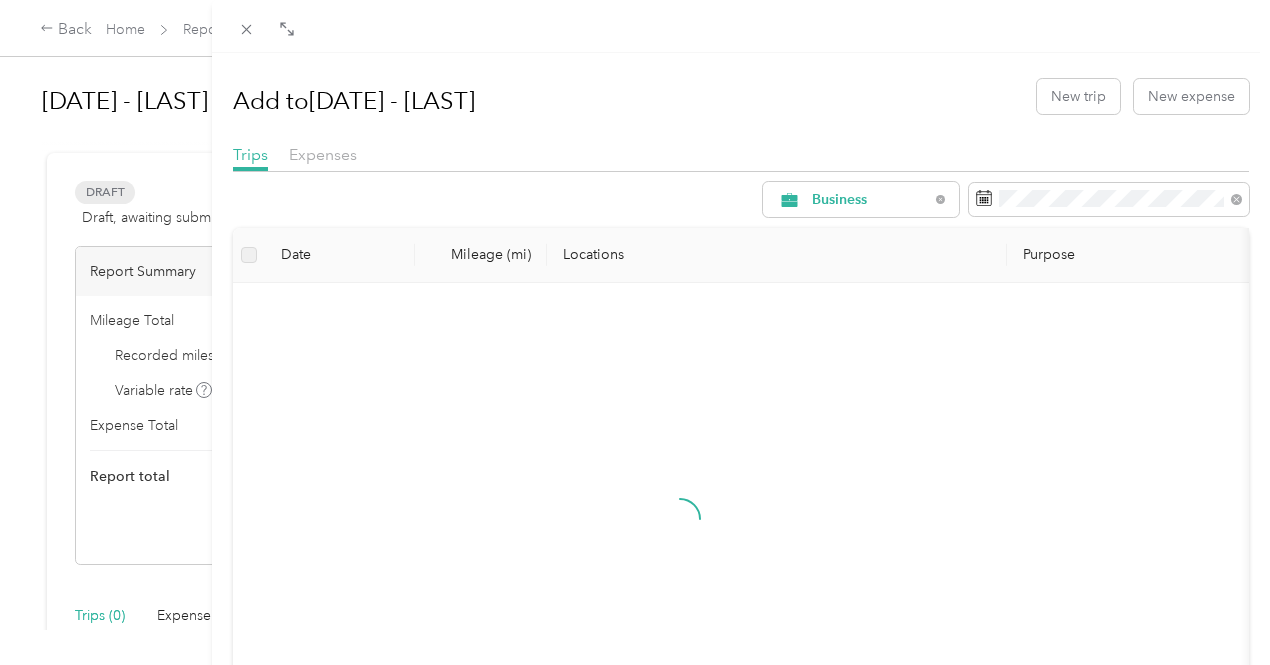 click 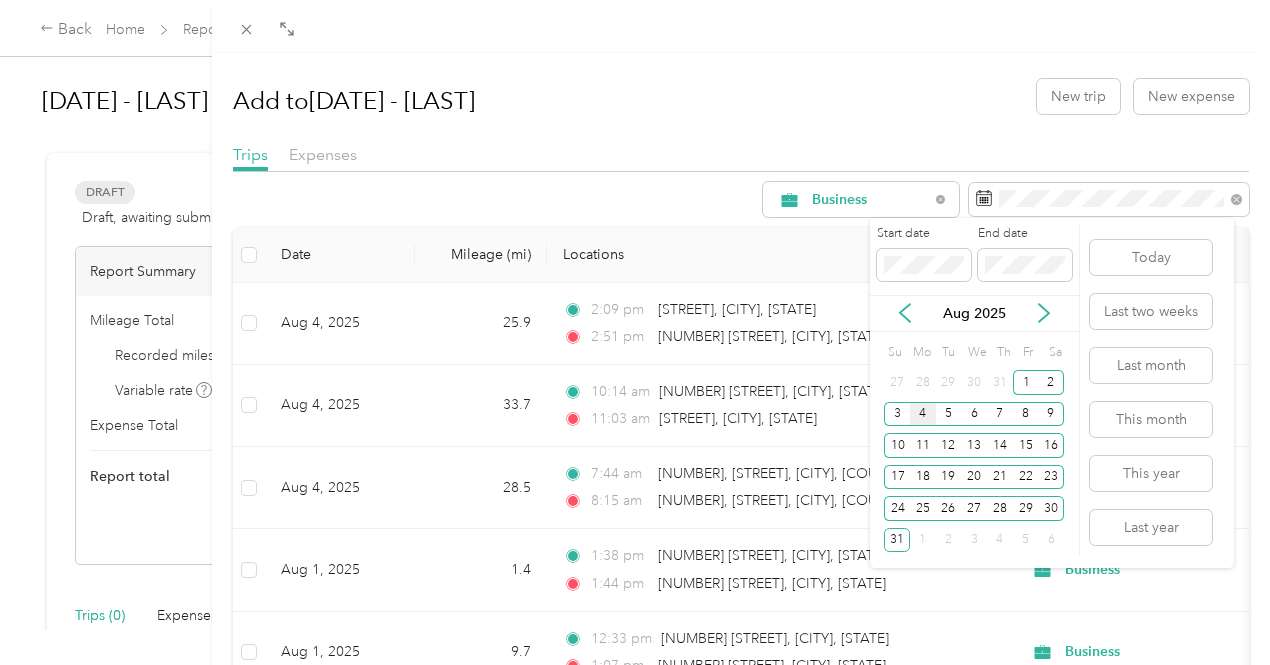 click on "27" at bounding box center [897, 382] 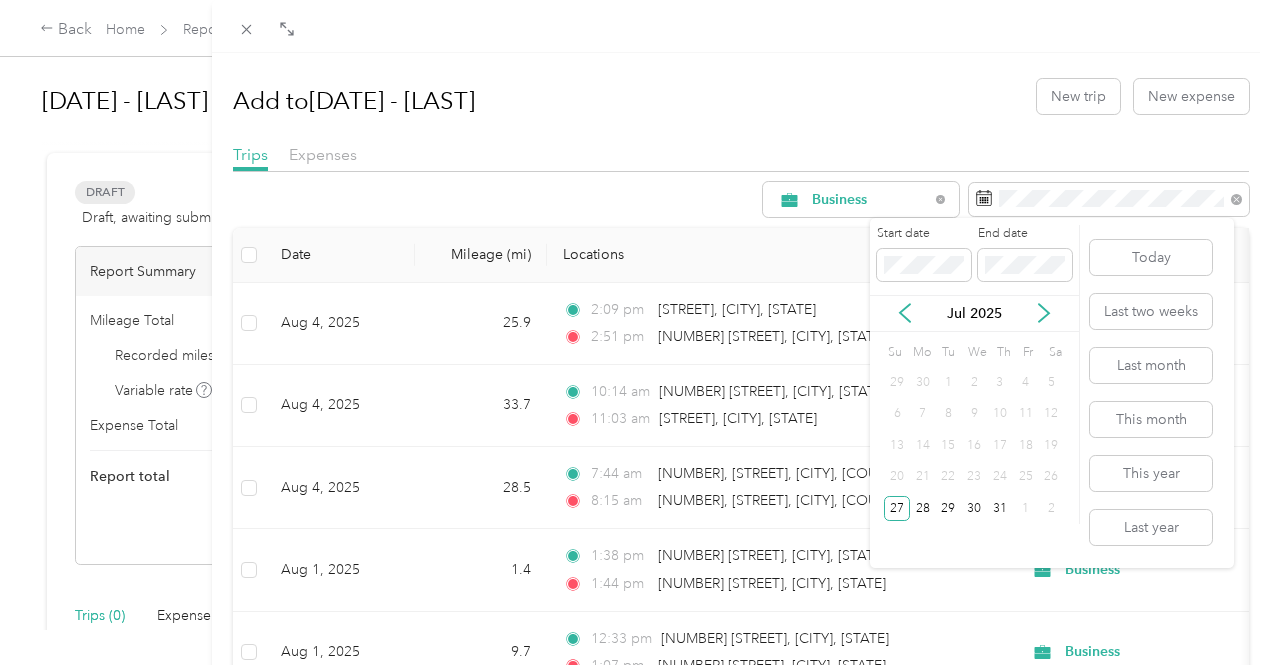 click on "2" at bounding box center [1051, 508] 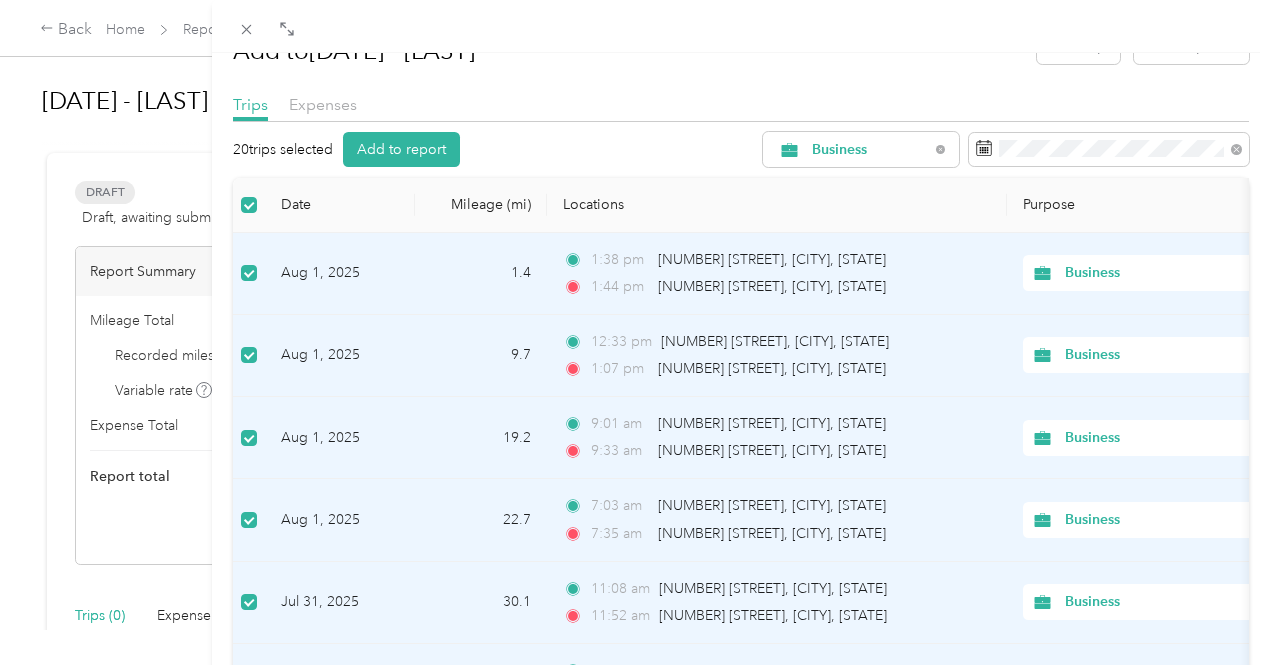 scroll, scrollTop: 0, scrollLeft: 0, axis: both 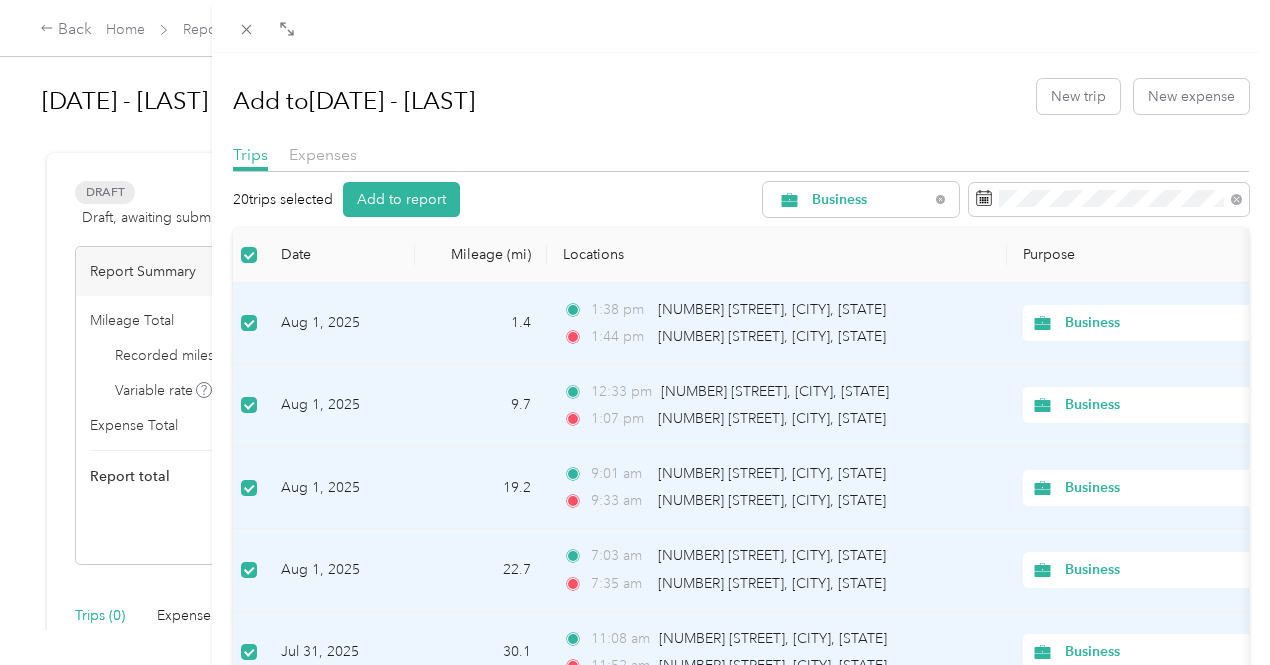 click on "Add to report" at bounding box center [401, 199] 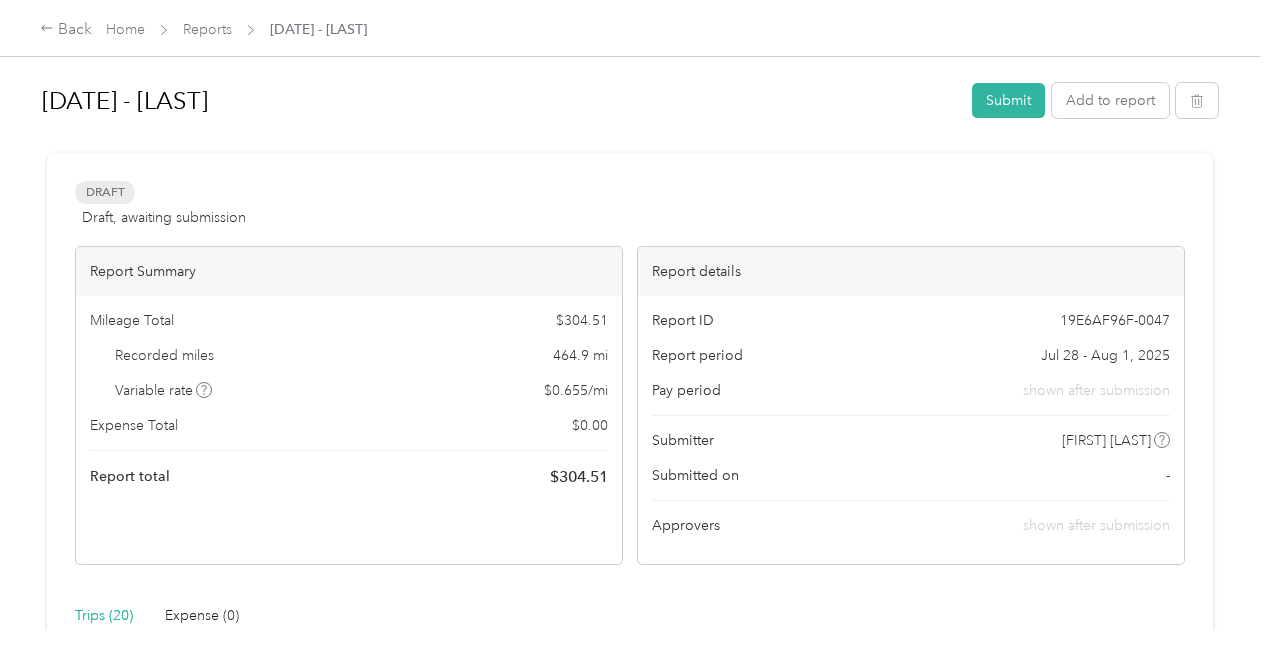 click on "Submit" at bounding box center (1008, 100) 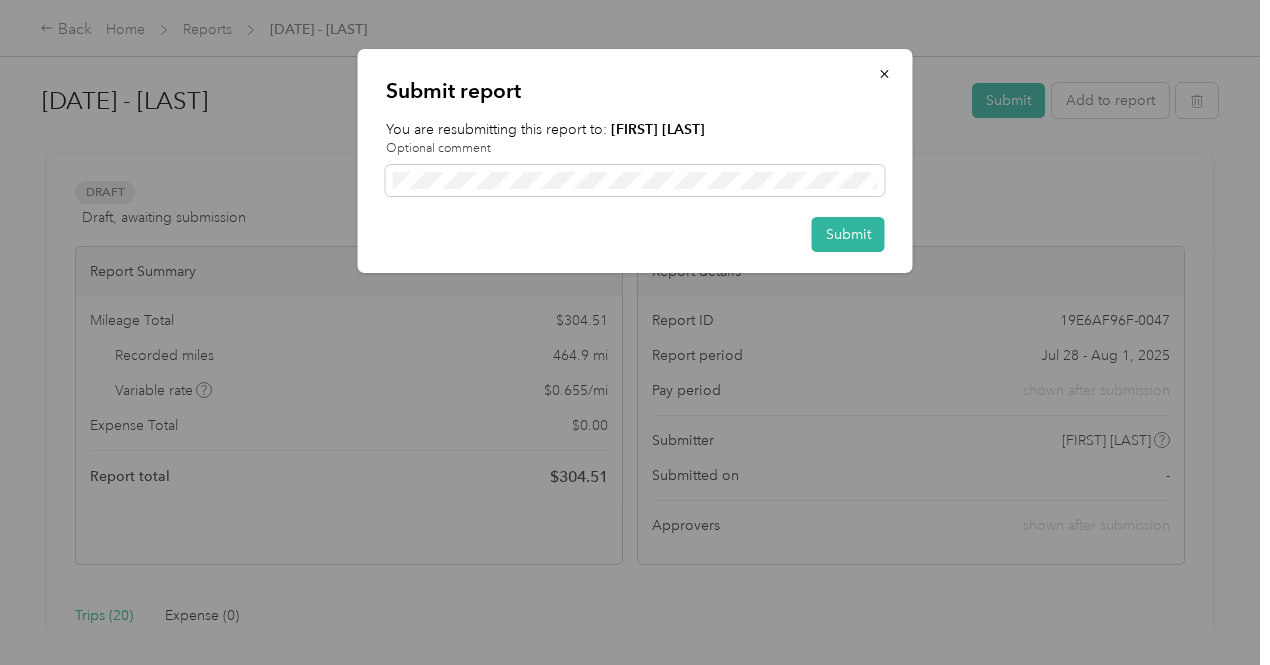 click on "Submit" at bounding box center (848, 234) 